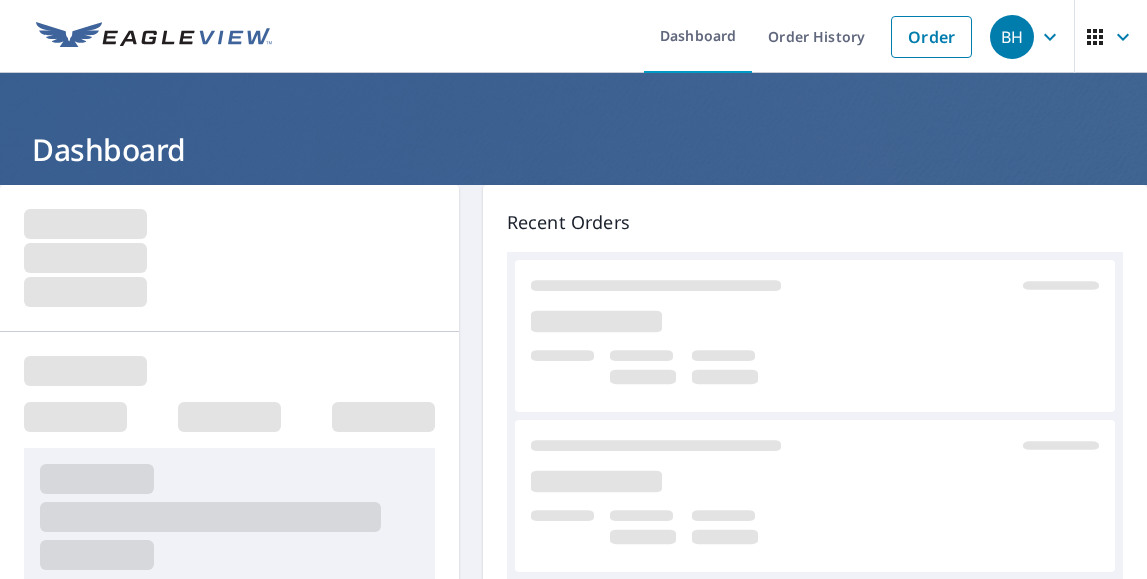 scroll, scrollTop: 0, scrollLeft: 0, axis: both 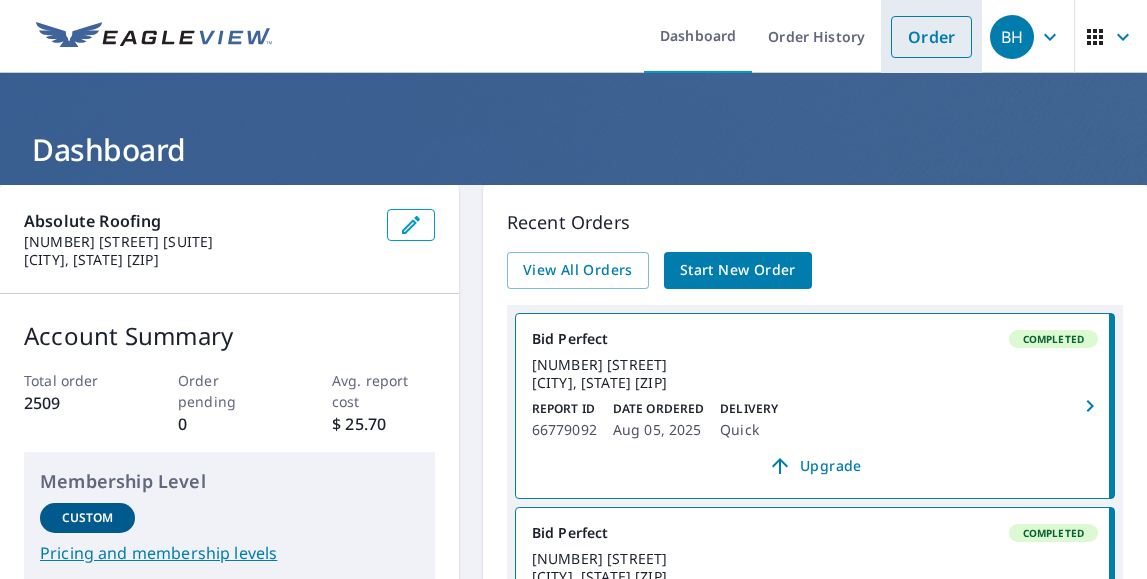 click on "Order" at bounding box center [931, 37] 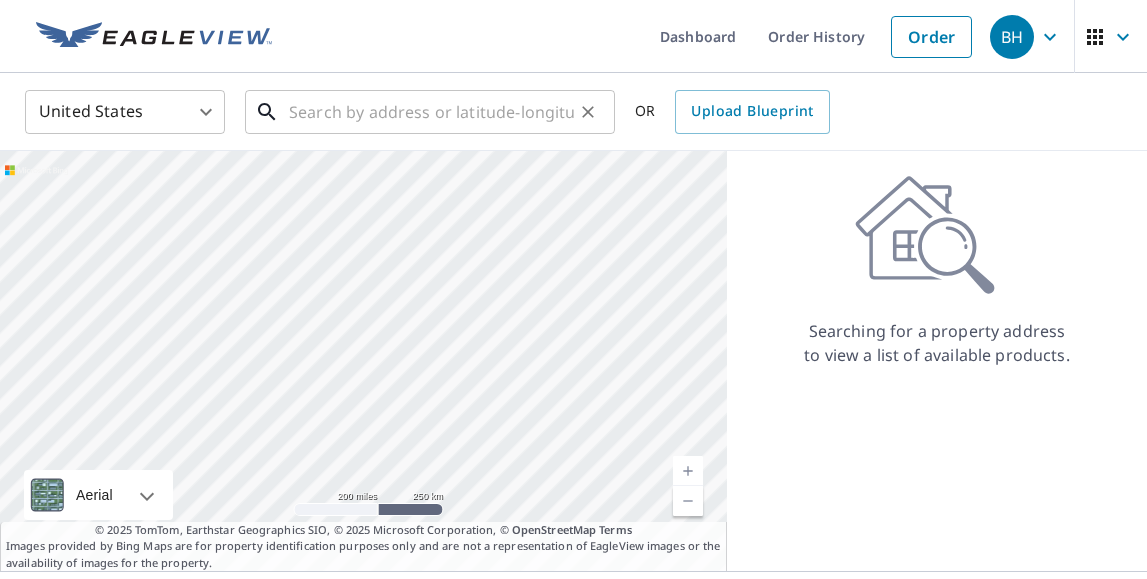 click at bounding box center (431, 112) 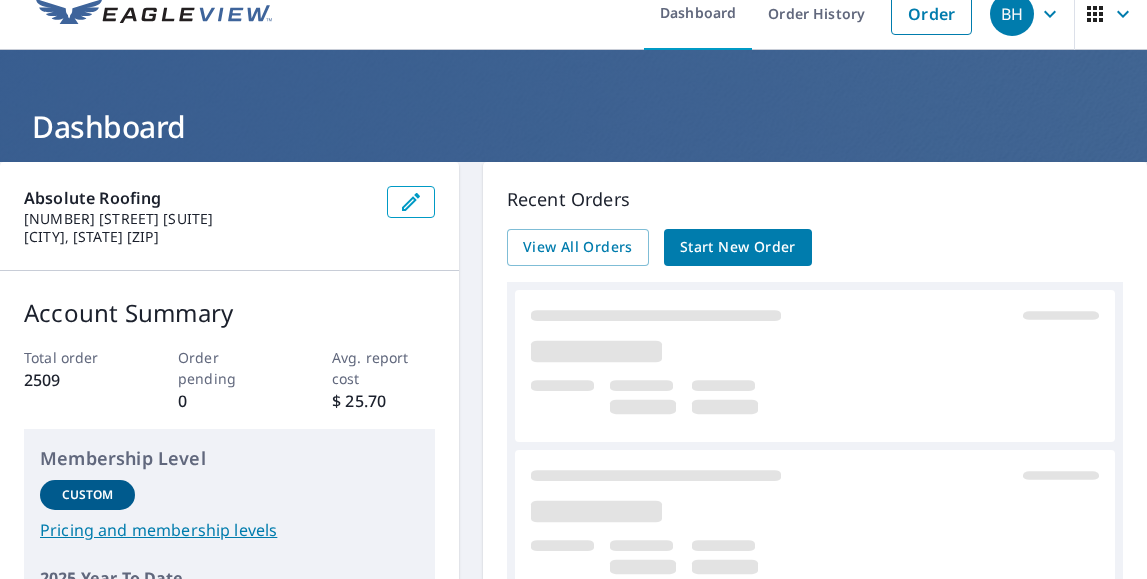 scroll, scrollTop: 18, scrollLeft: 0, axis: vertical 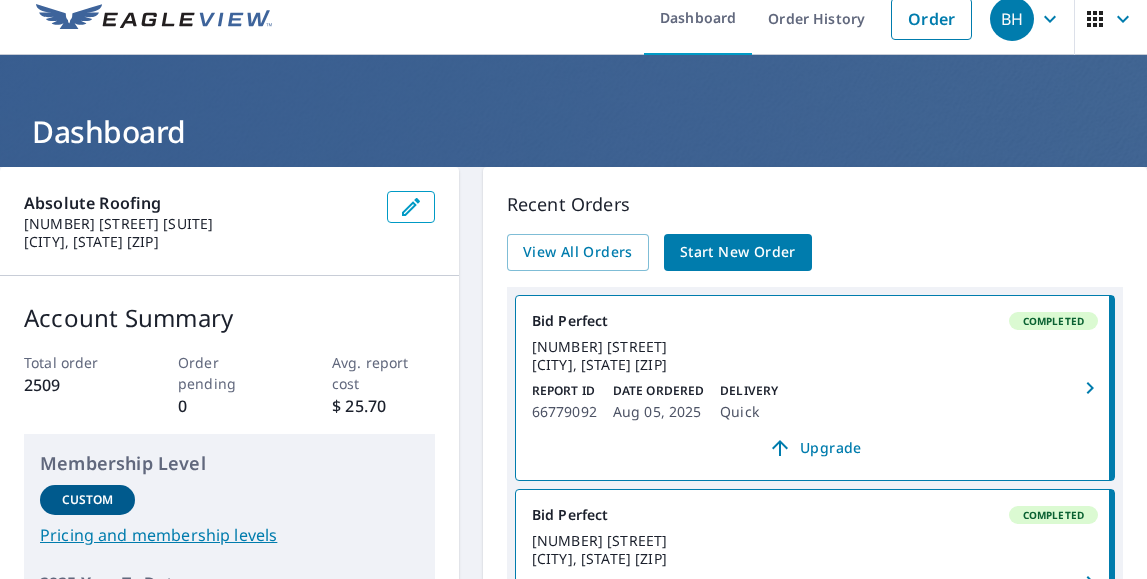 click on "Report ID" at bounding box center [564, 391] 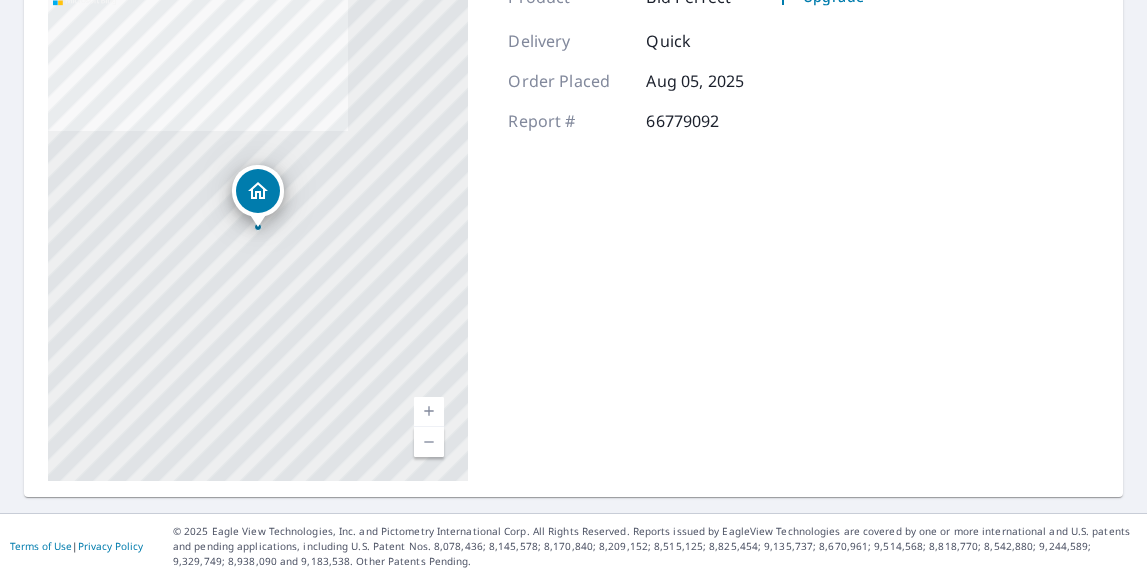 scroll, scrollTop: 369, scrollLeft: 0, axis: vertical 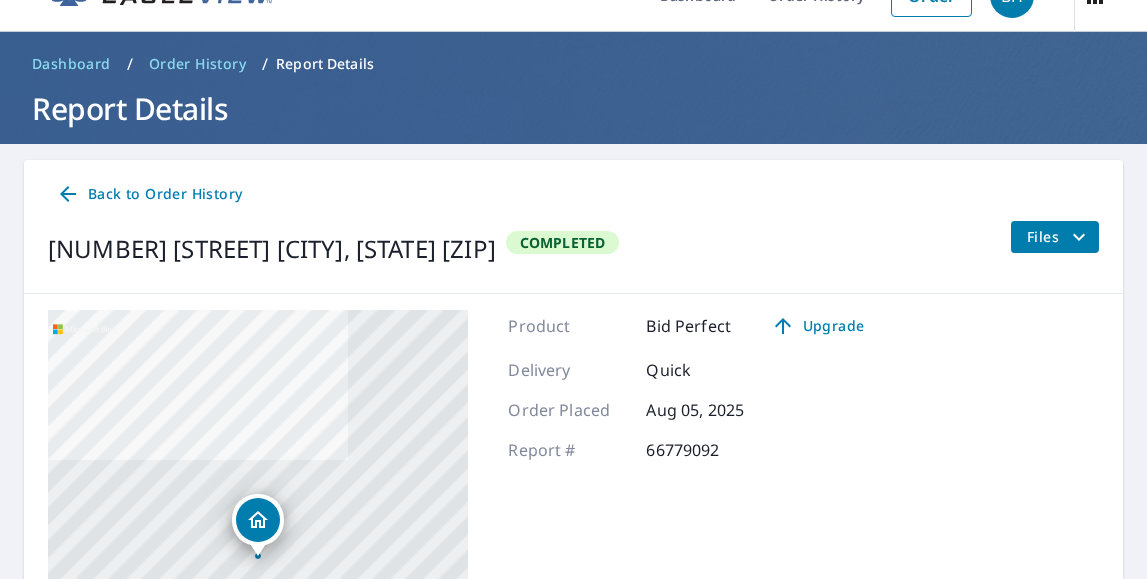 click on "Files" at bounding box center (1059, 237) 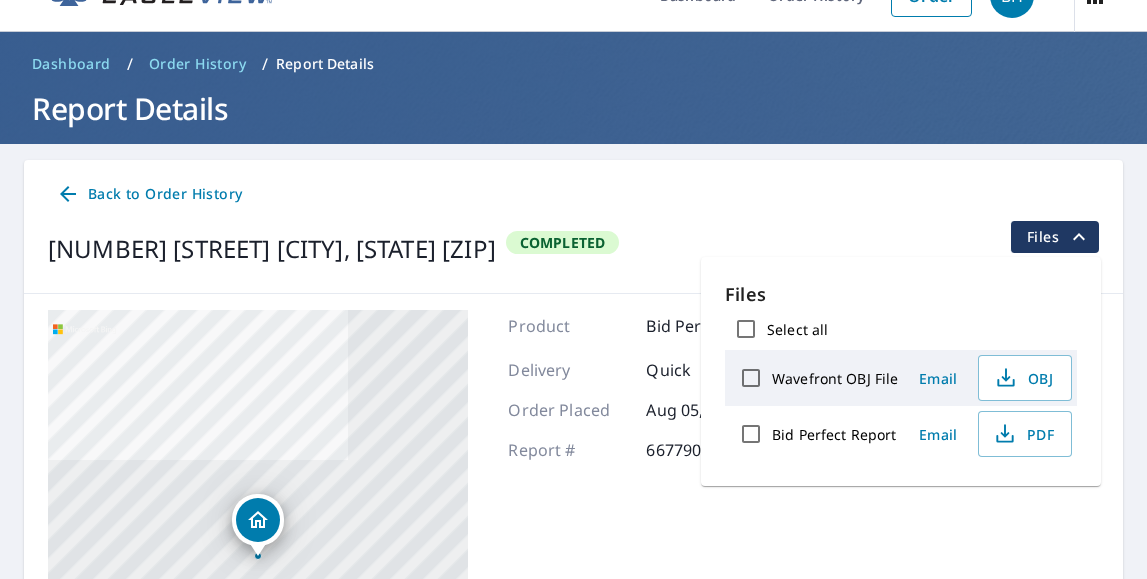 click on "Back to Order History [NUMBER] [STREET]
[CITY], [STATE] [ZIP] Completed Files" at bounding box center (573, 227) 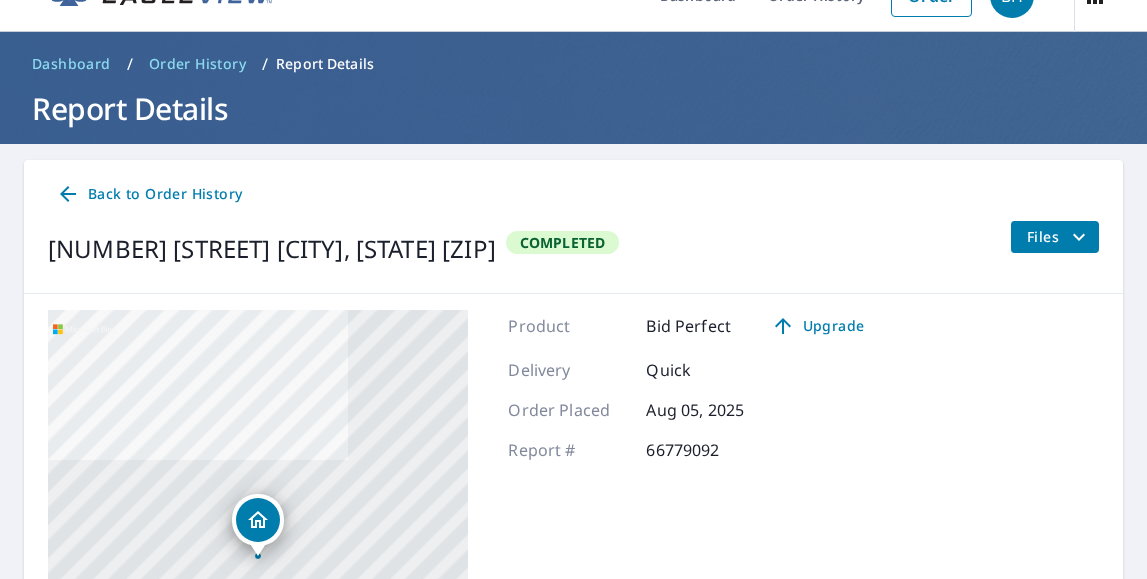 click on "Completed" at bounding box center (562, 242) 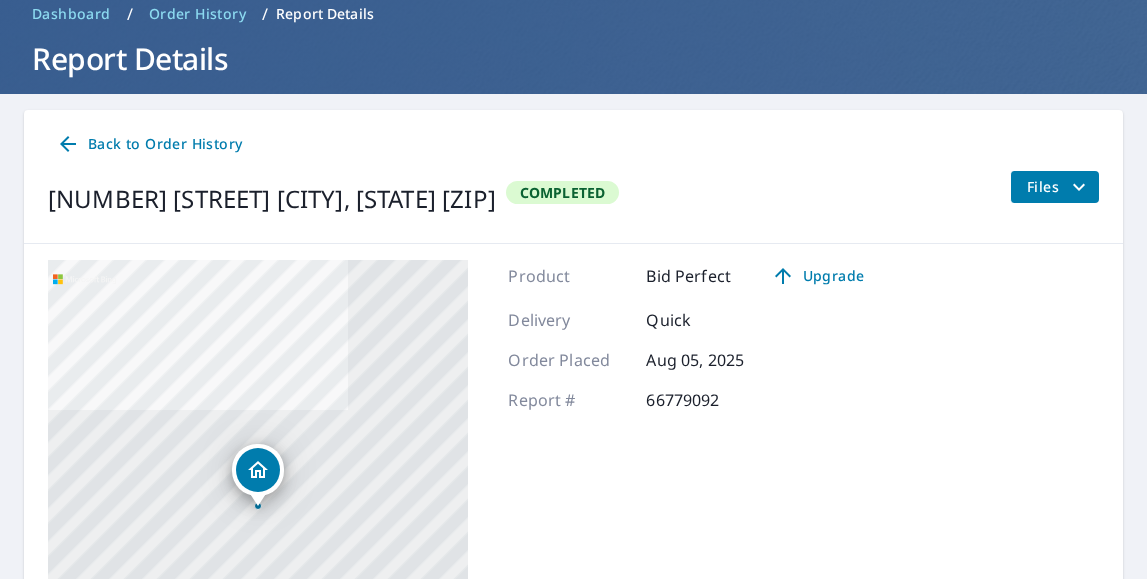 scroll, scrollTop: 78, scrollLeft: 0, axis: vertical 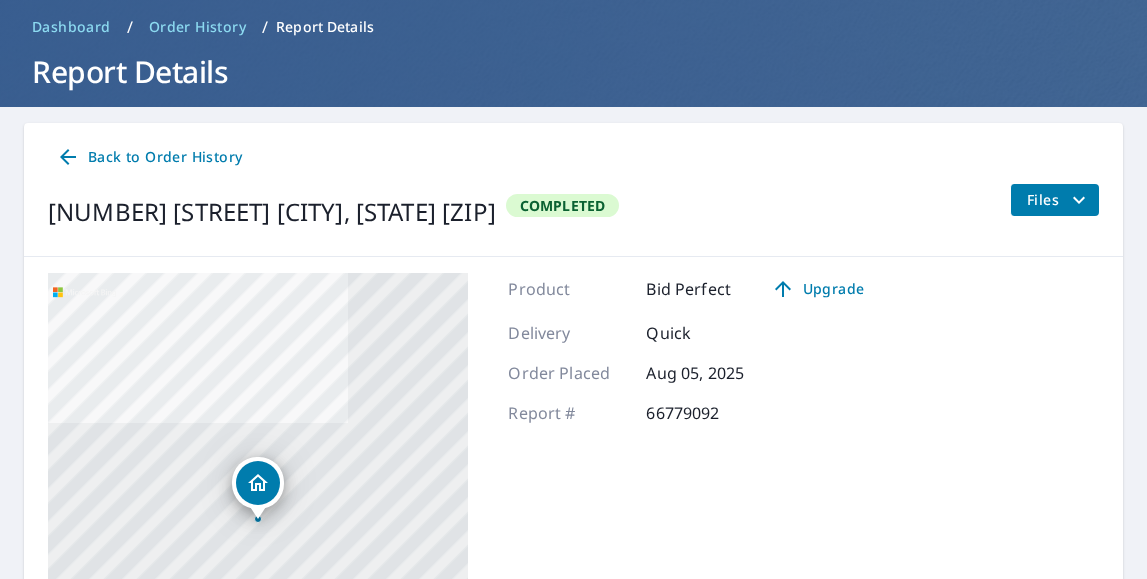 click on "Back to Order History" at bounding box center (149, 157) 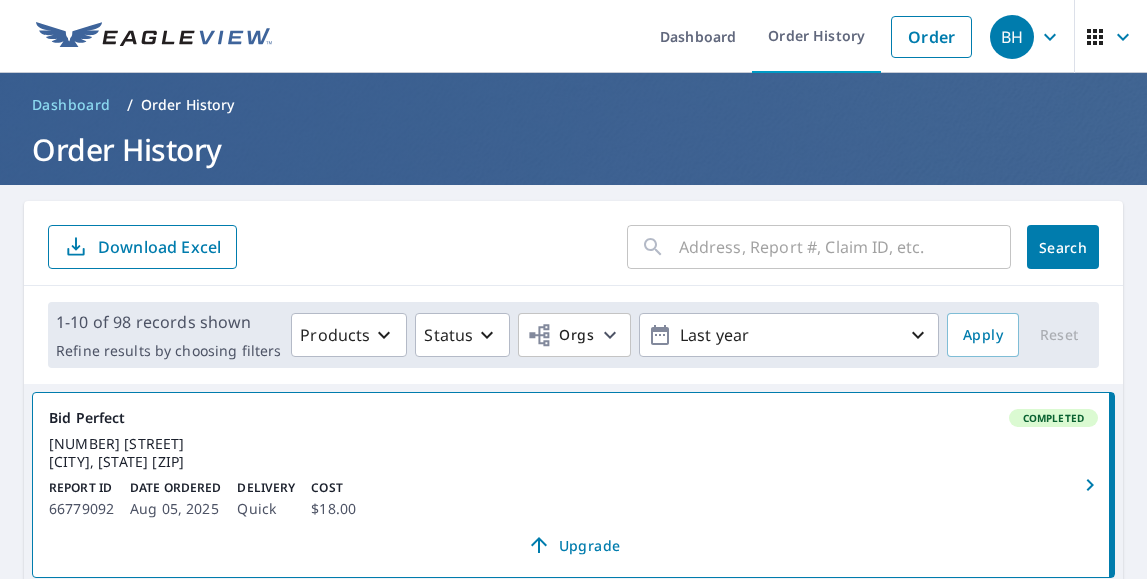 scroll, scrollTop: 0, scrollLeft: 0, axis: both 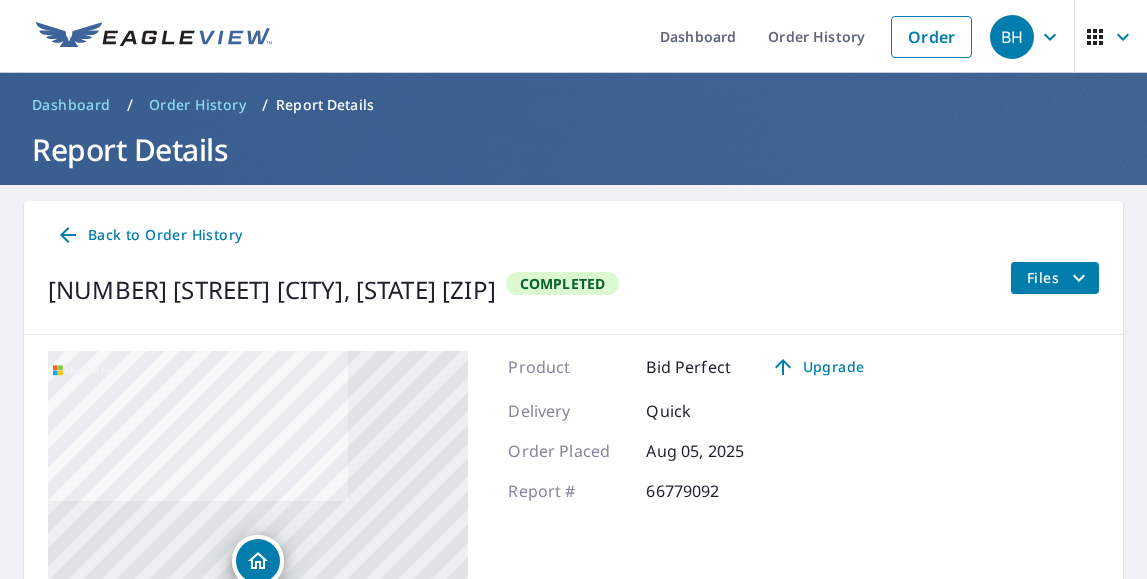 click 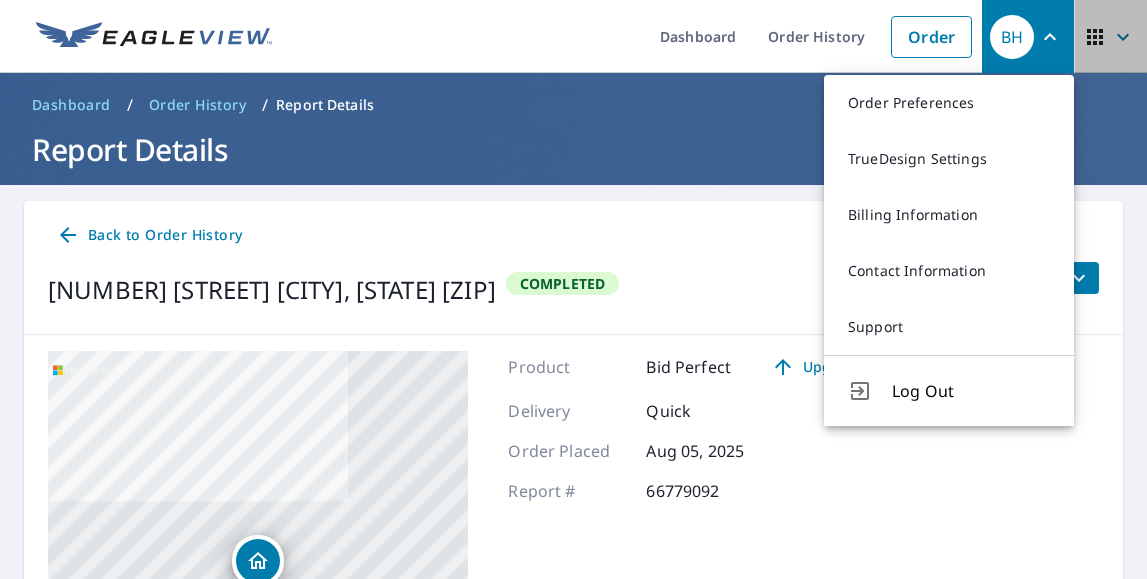 click 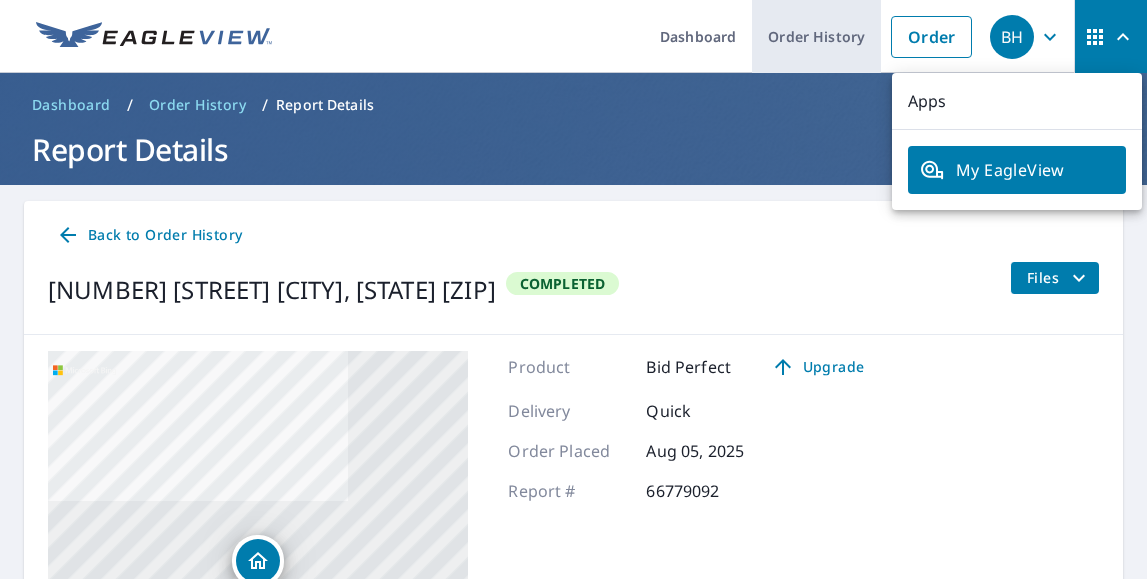 click on "Order History" at bounding box center [816, 36] 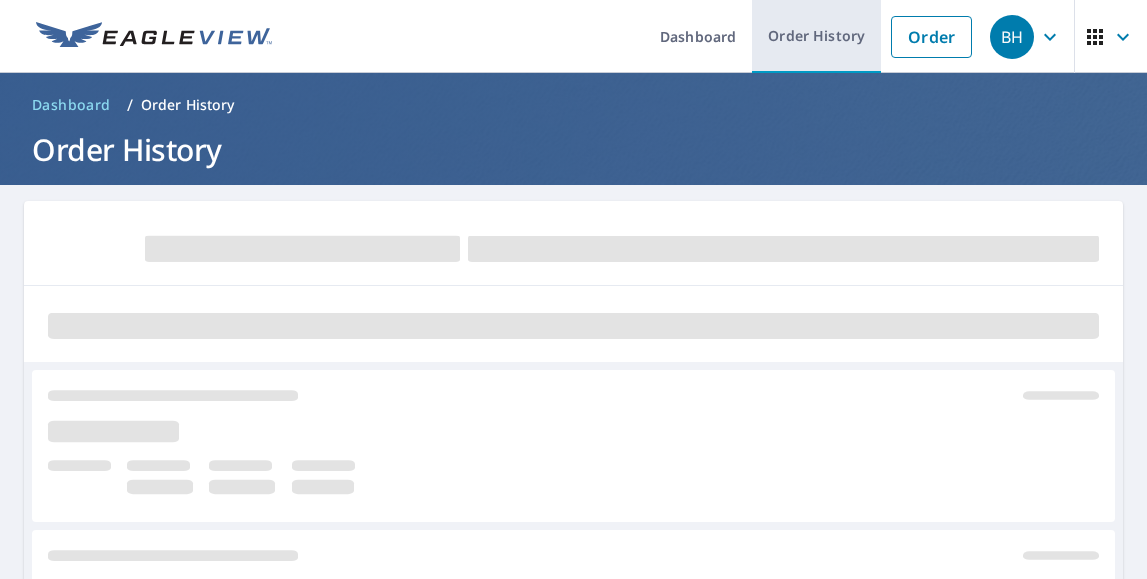 scroll, scrollTop: 0, scrollLeft: 0, axis: both 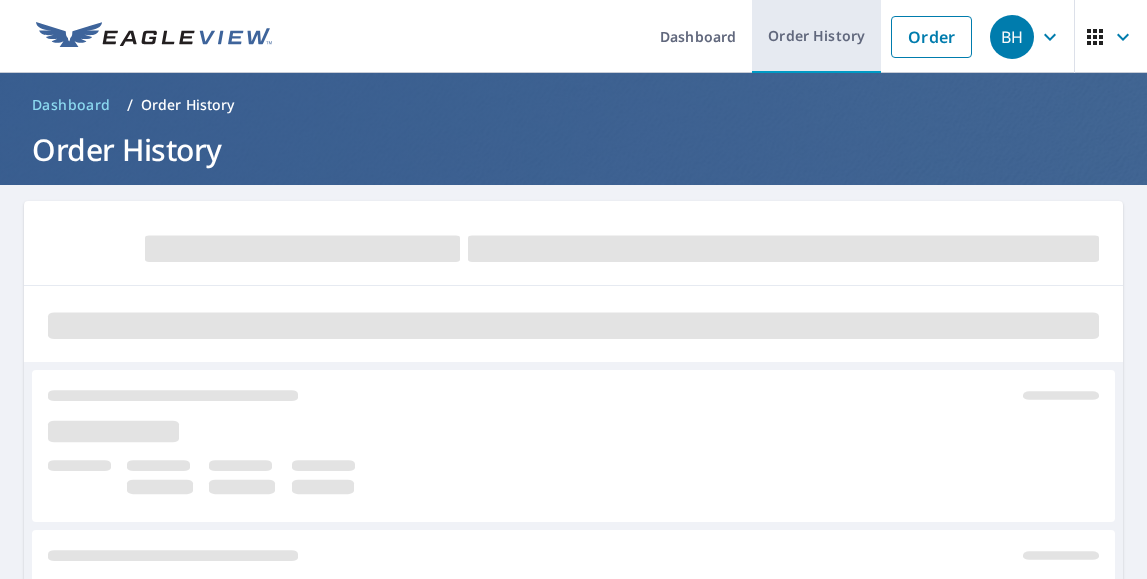 click on "Order History" at bounding box center [816, 36] 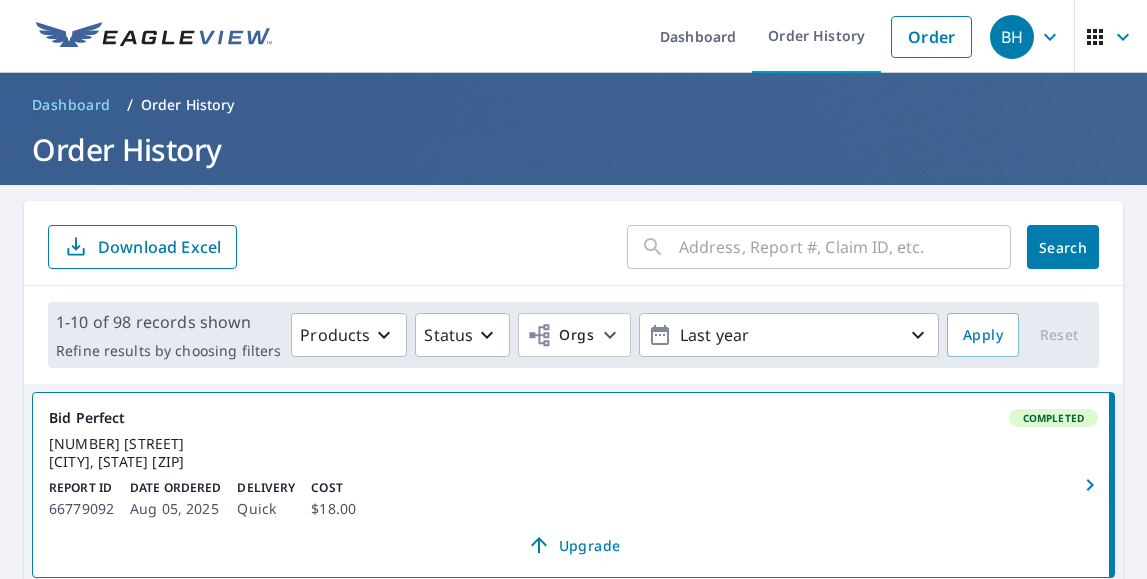scroll, scrollTop: 0, scrollLeft: 0, axis: both 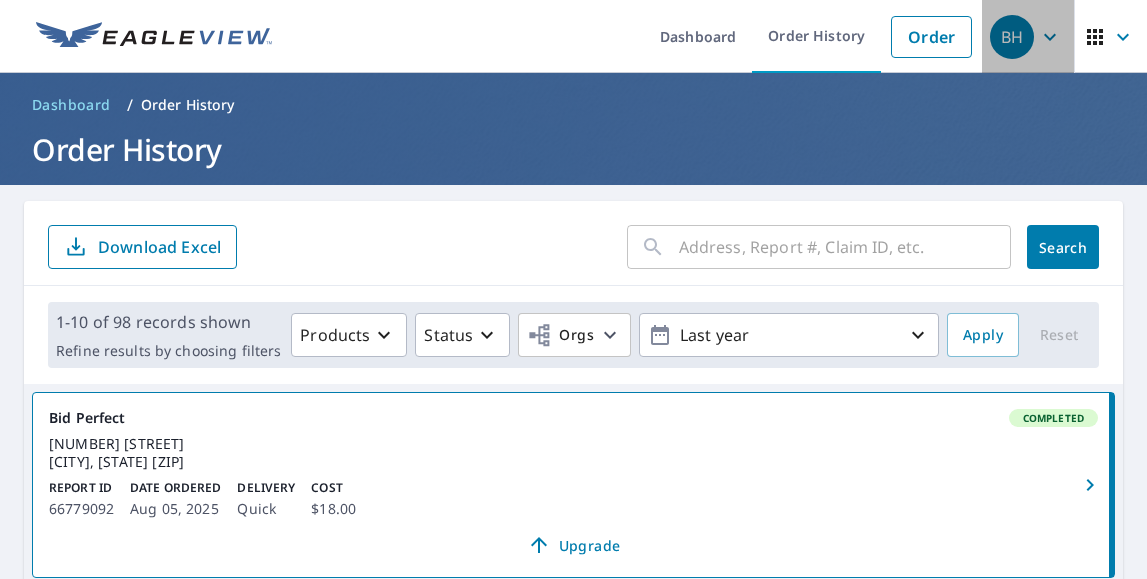 click 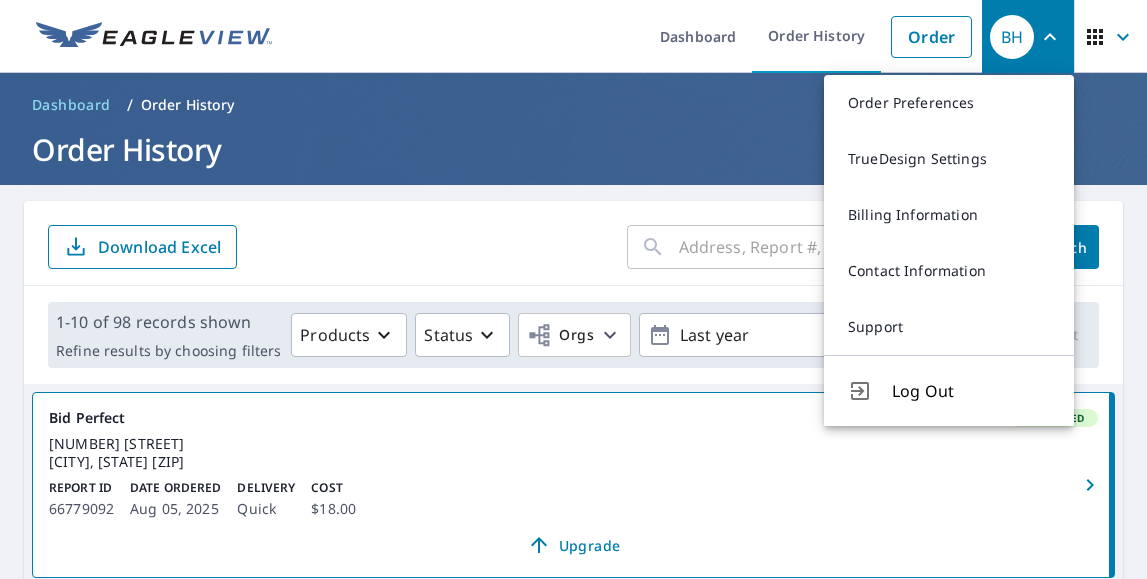 scroll, scrollTop: 0, scrollLeft: 0, axis: both 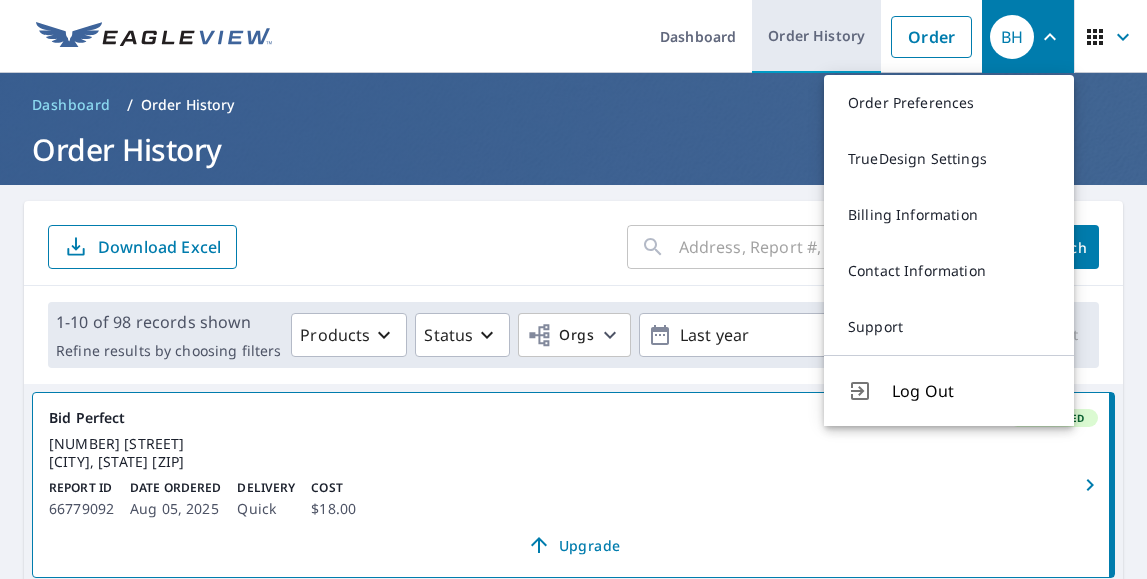 click on "Order History" at bounding box center [816, 36] 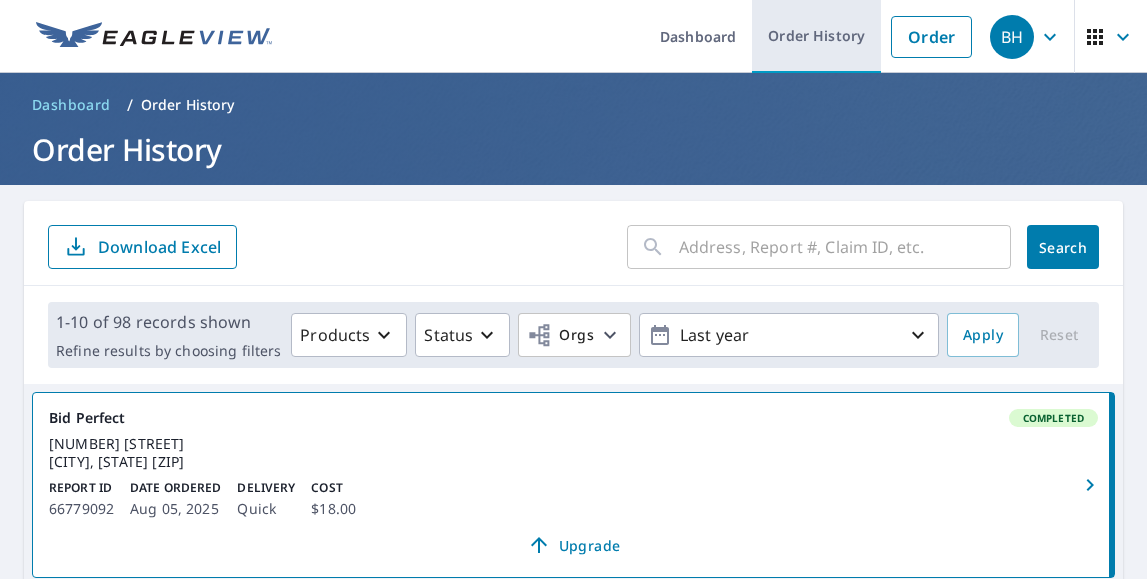 click on "Order History" at bounding box center [816, 36] 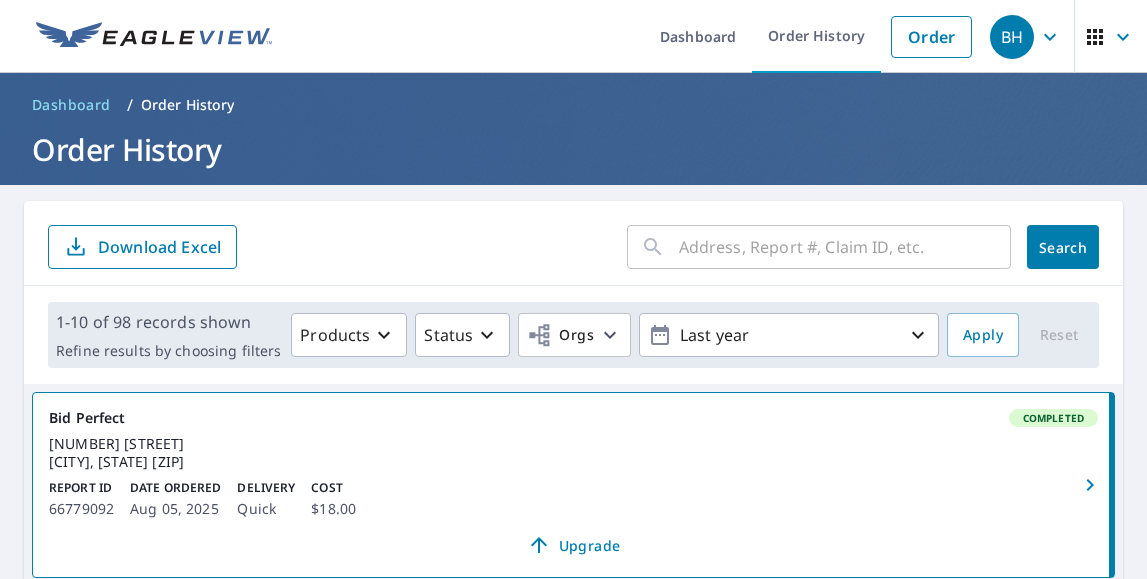 click 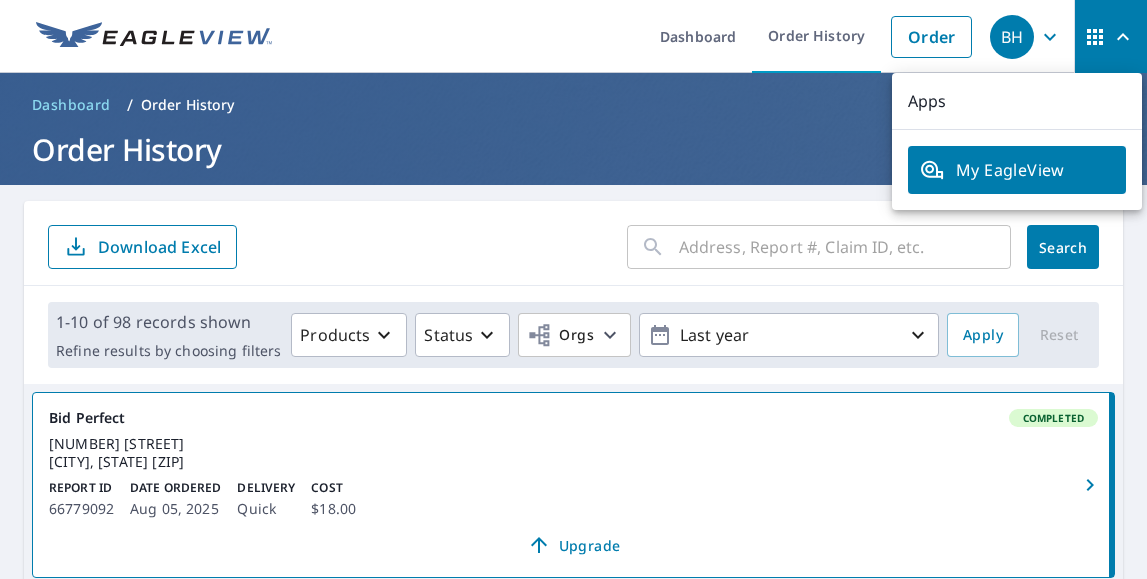 click on "My EagleView" at bounding box center (1017, 170) 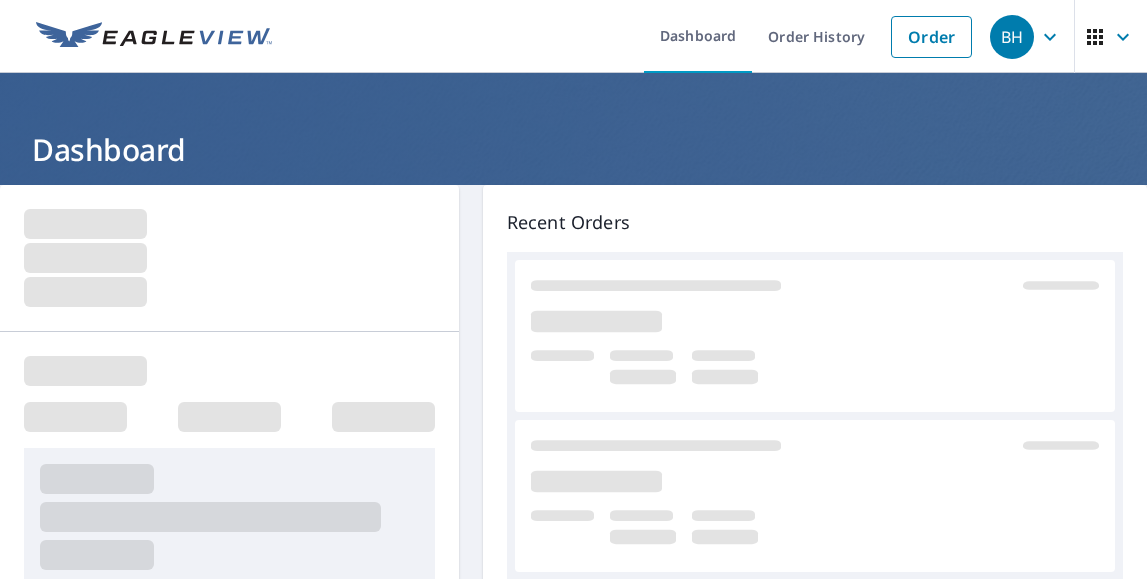 scroll, scrollTop: 0, scrollLeft: 0, axis: both 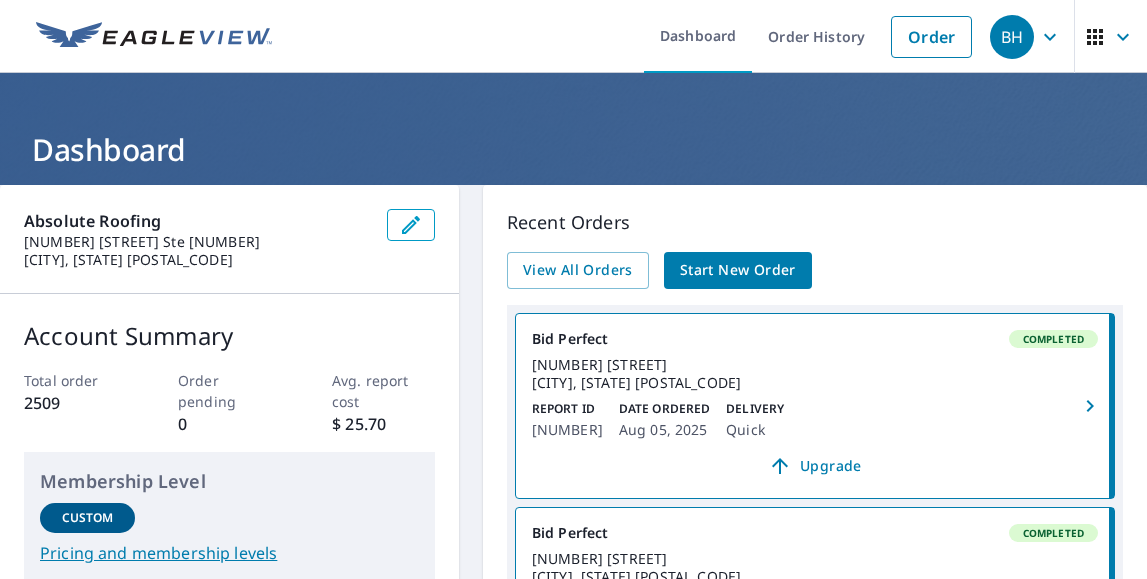 click on "Completed" at bounding box center (1053, 339) 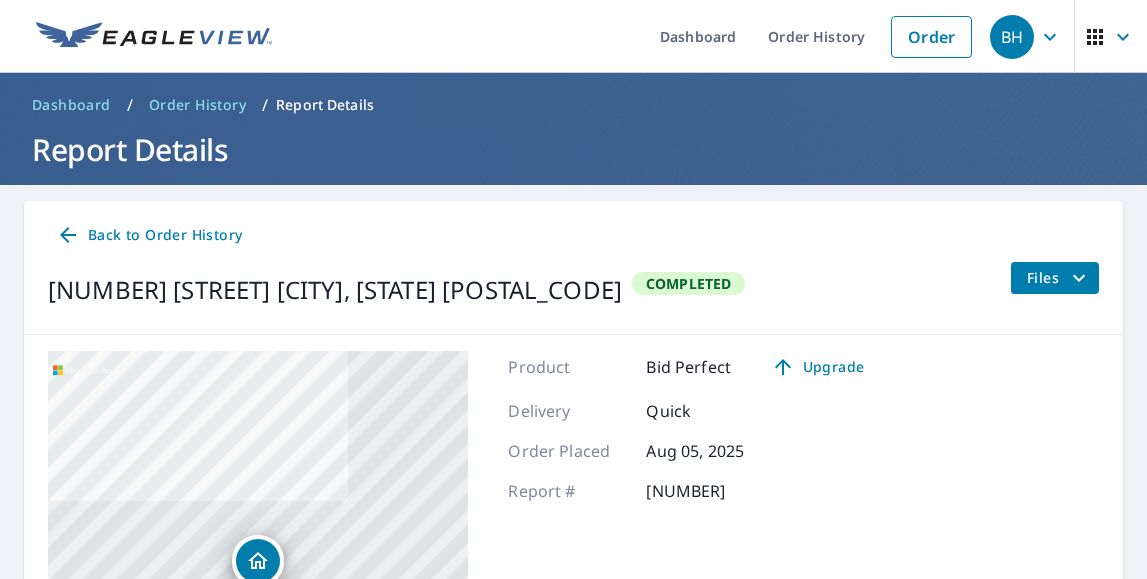 click on "Files" at bounding box center (1059, 278) 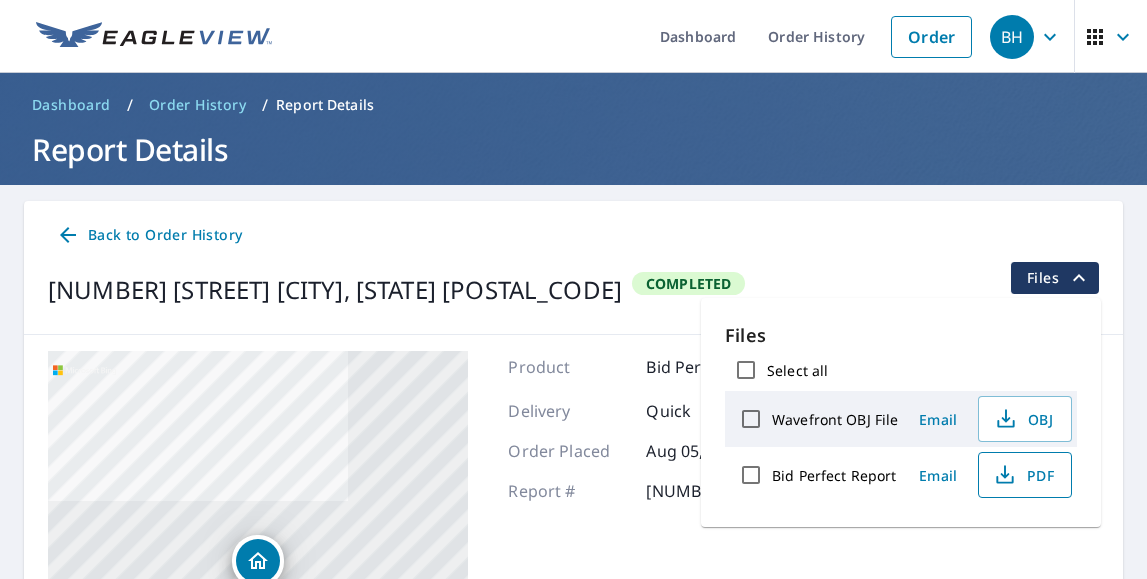 click on "PDF" at bounding box center (1023, 475) 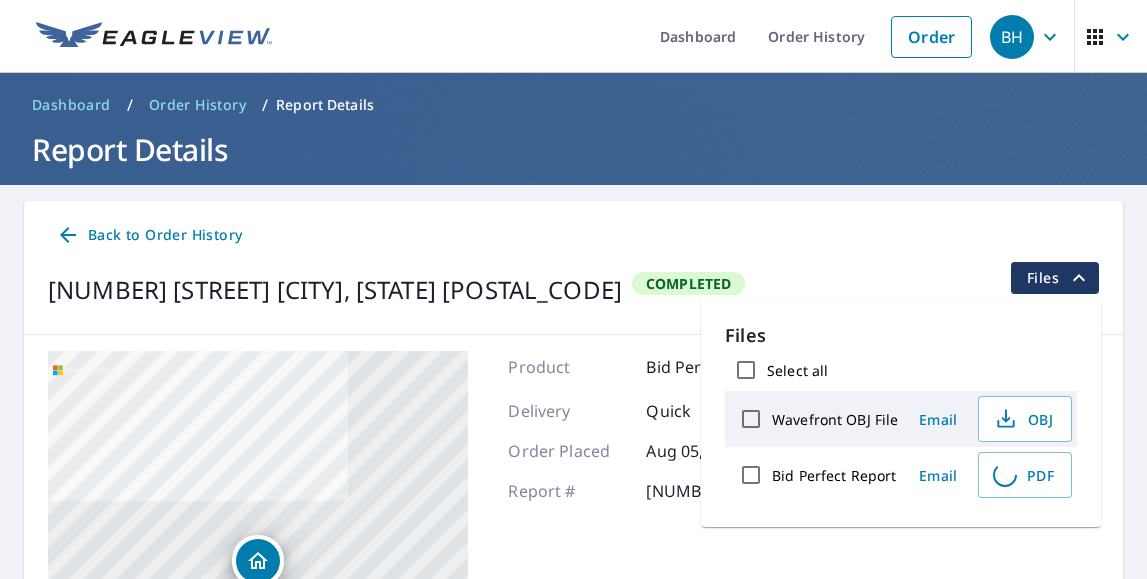 scroll, scrollTop: 0, scrollLeft: 0, axis: both 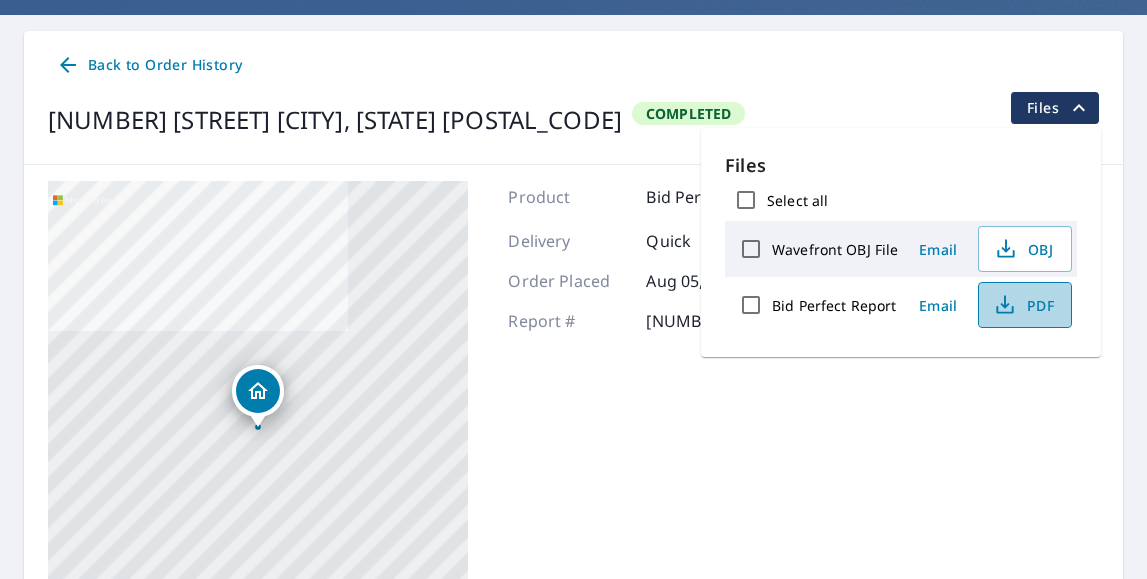 click on "PDF" at bounding box center [1023, 305] 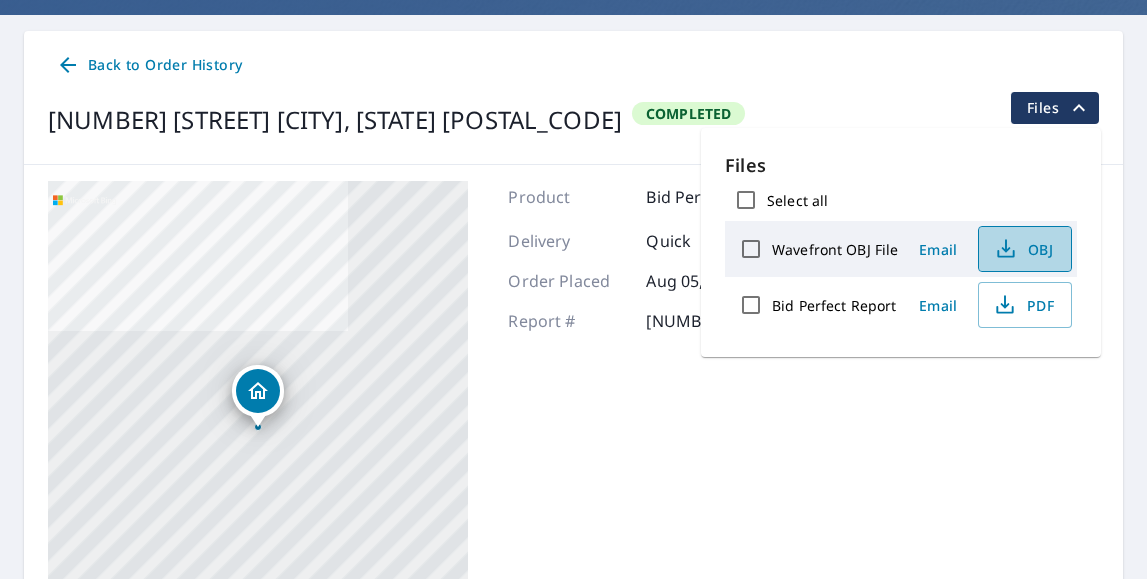 click on "OBJ" at bounding box center (1023, 249) 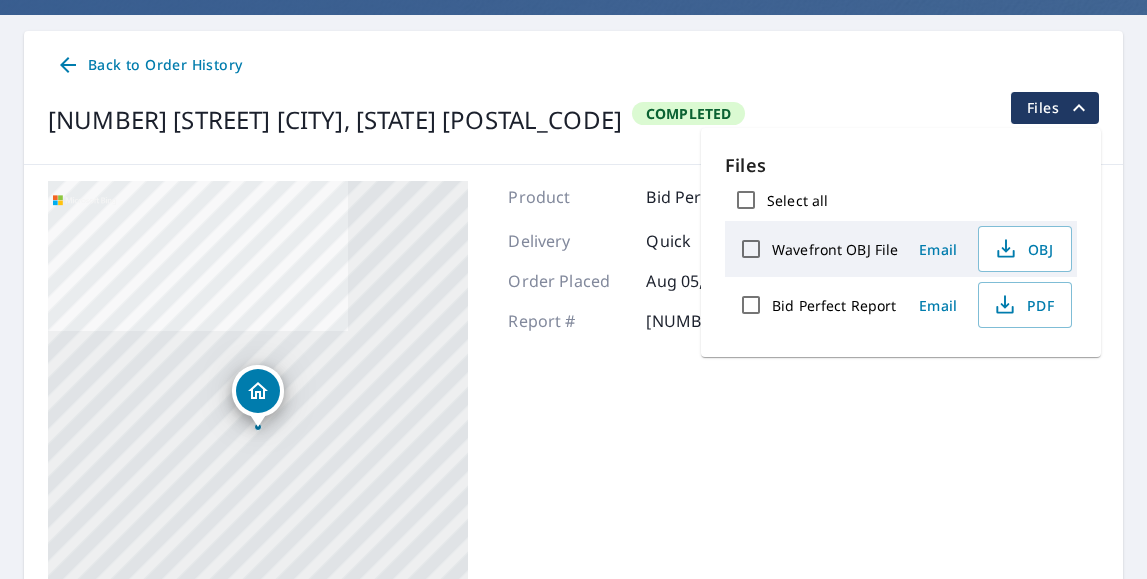 click on "Files" at bounding box center (1059, 108) 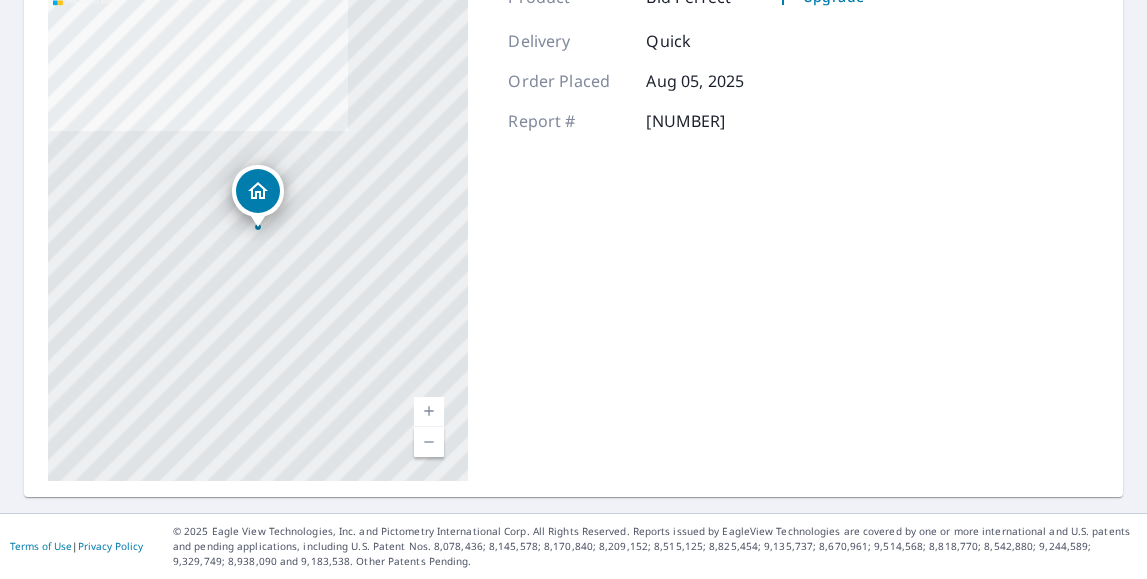 scroll, scrollTop: 369, scrollLeft: 0, axis: vertical 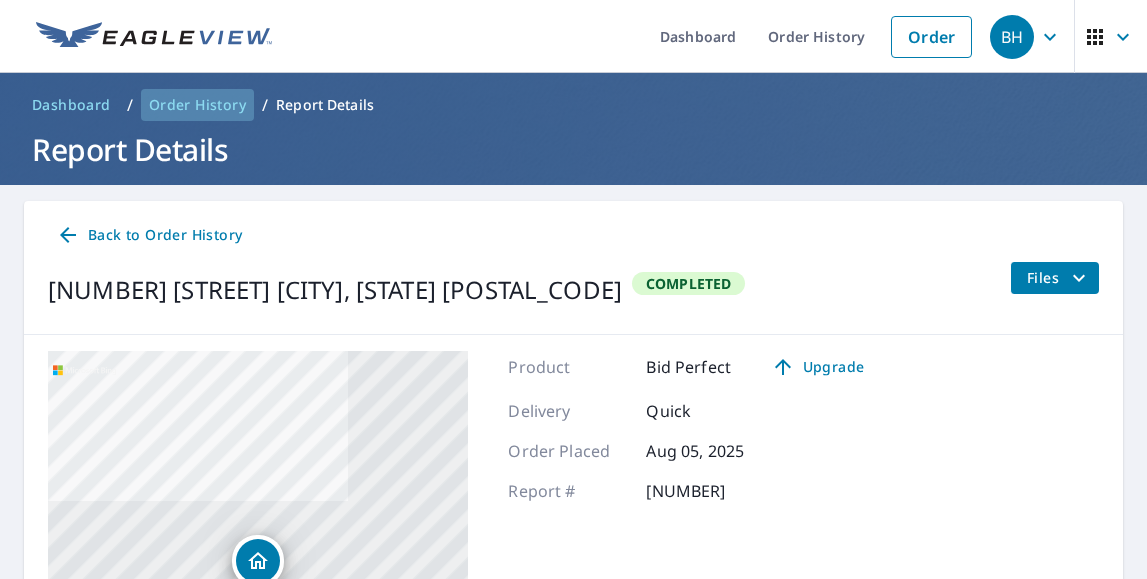 click on "Order History" at bounding box center (197, 105) 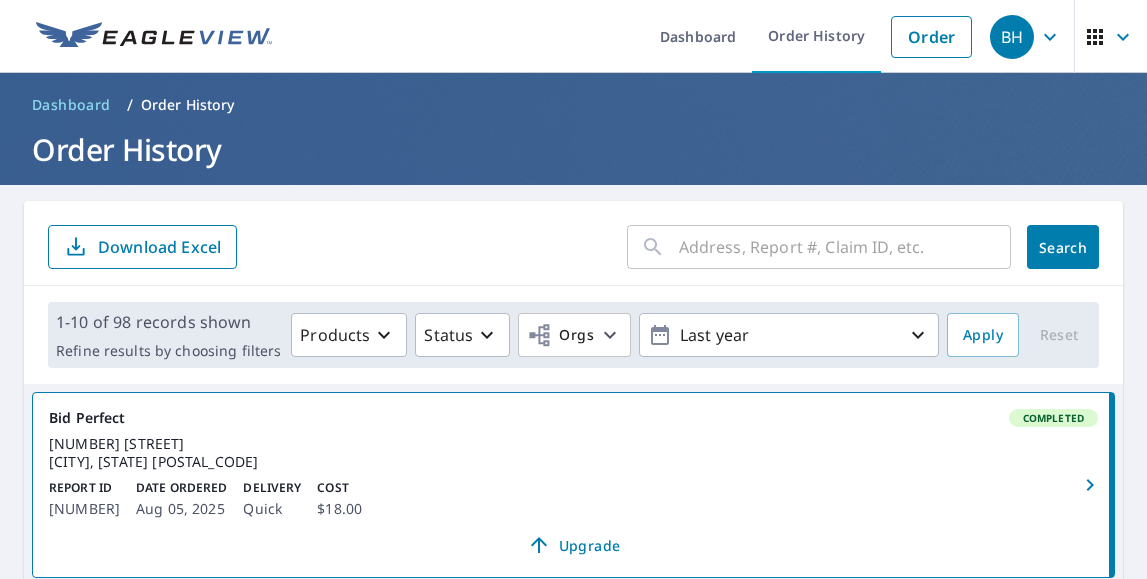 scroll, scrollTop: 0, scrollLeft: 0, axis: both 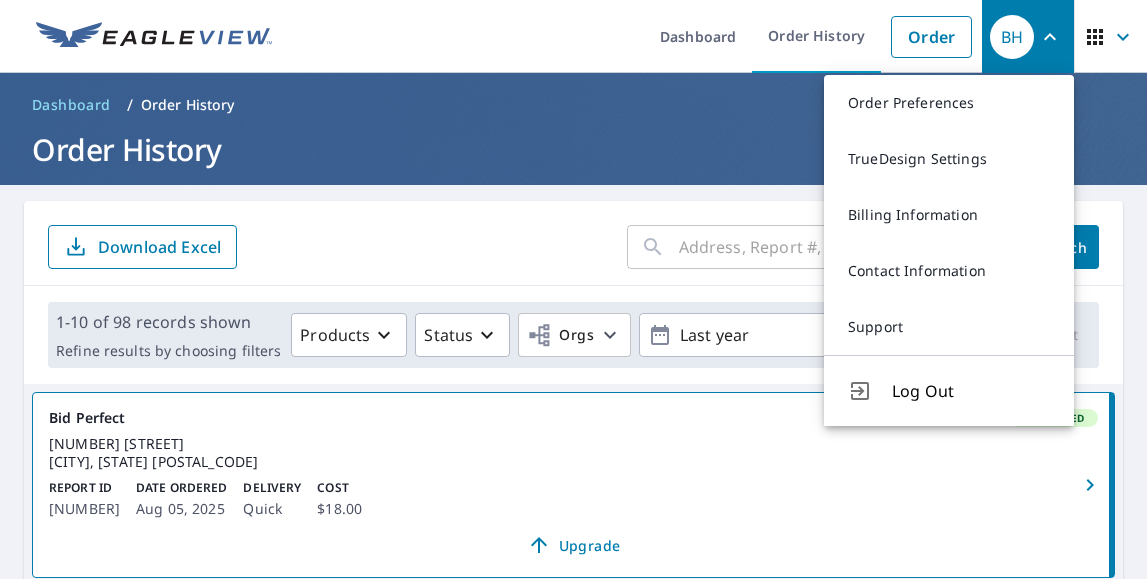 click 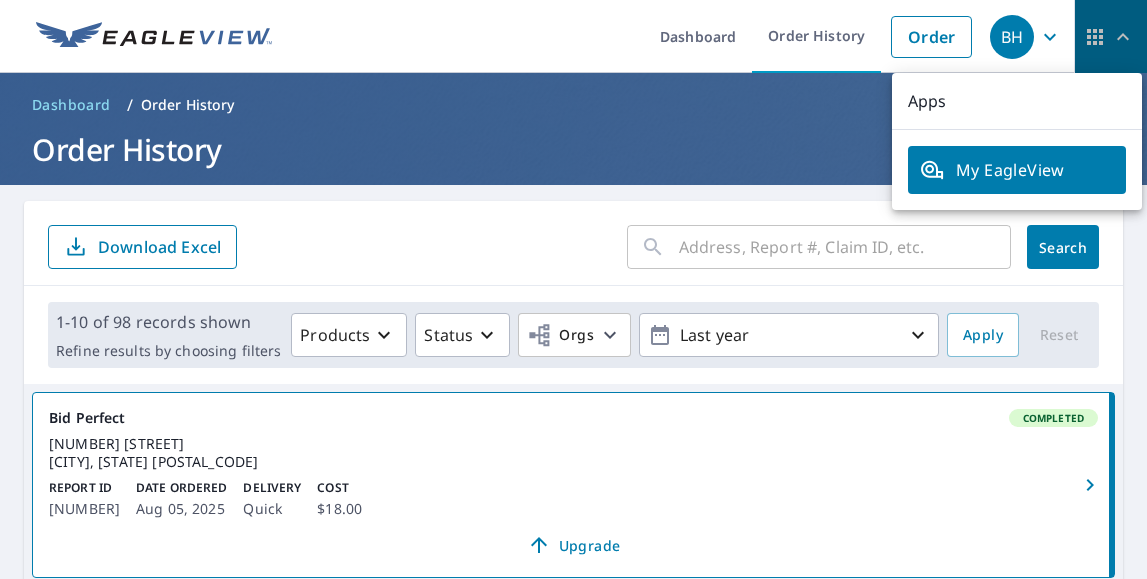 click 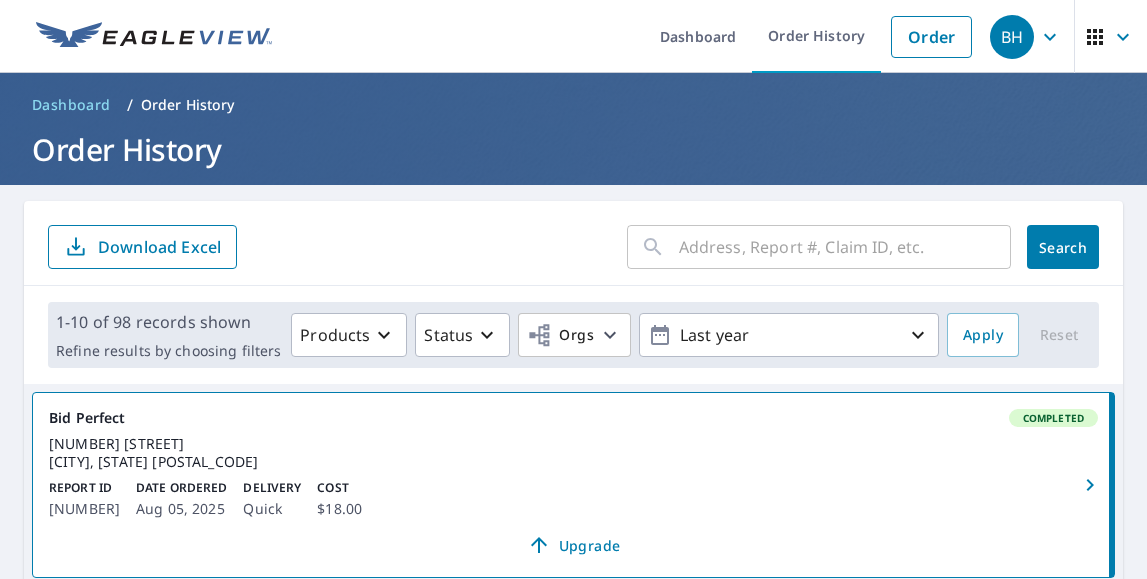 scroll, scrollTop: 3, scrollLeft: 0, axis: vertical 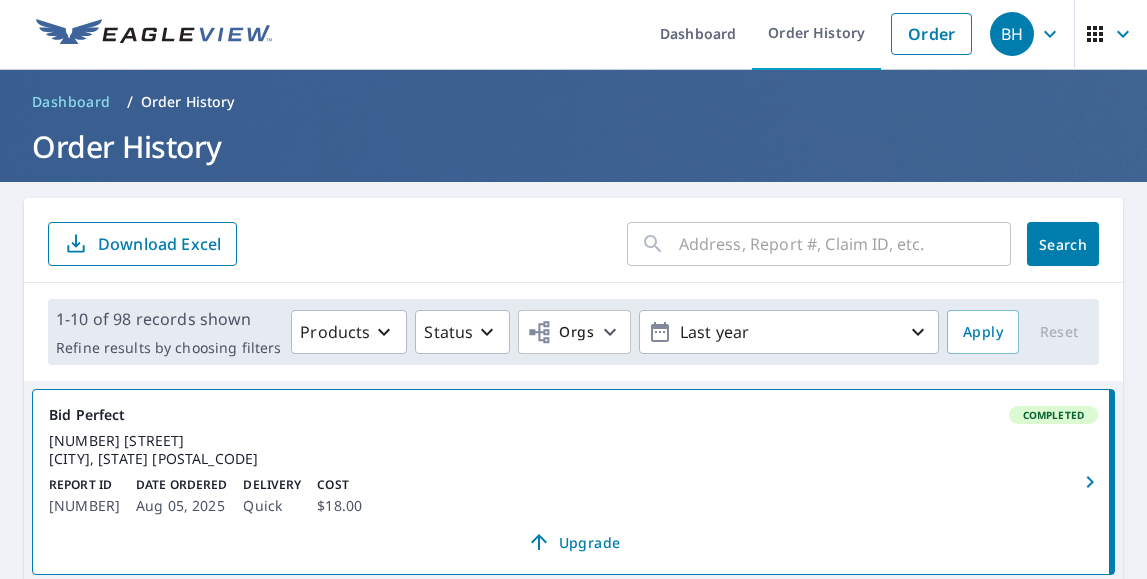 click 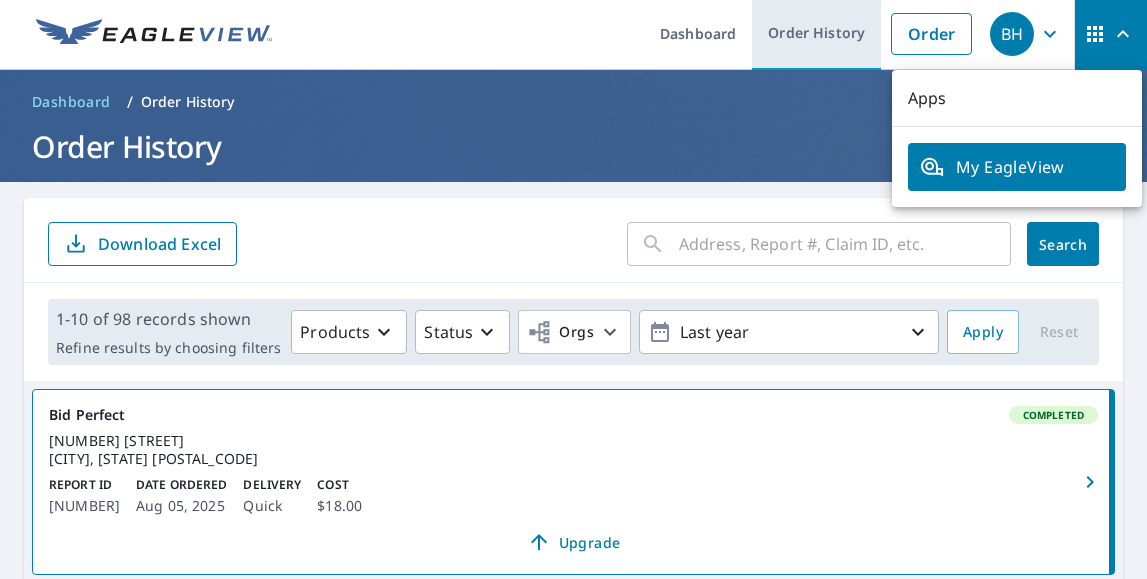 scroll, scrollTop: 1, scrollLeft: 0, axis: vertical 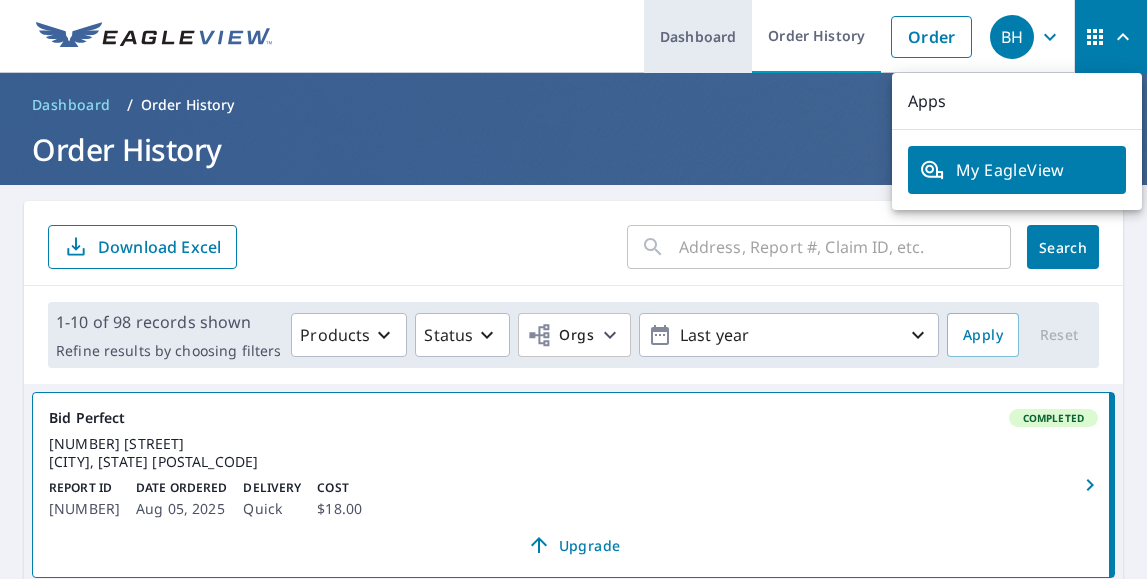 click on "Dashboard" at bounding box center (698, 36) 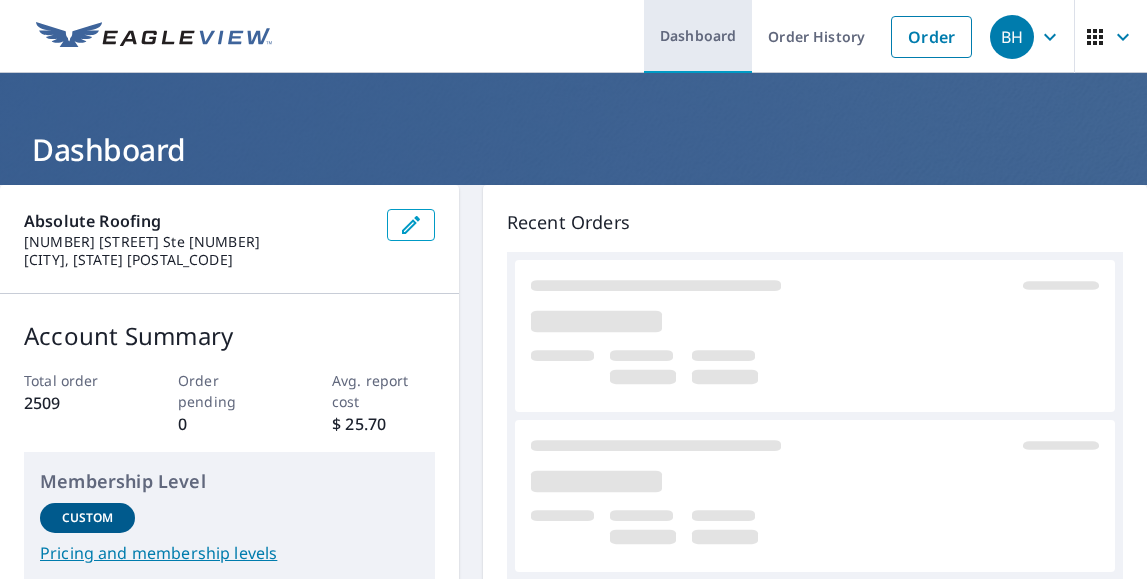 scroll, scrollTop: 6, scrollLeft: 0, axis: vertical 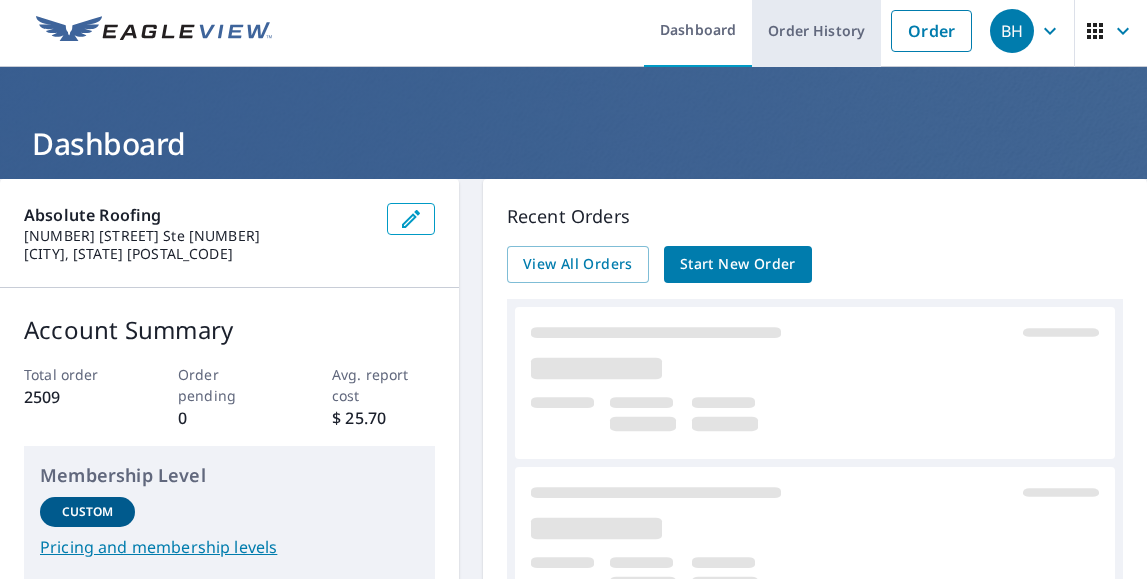 click on "Order History" at bounding box center [816, 30] 